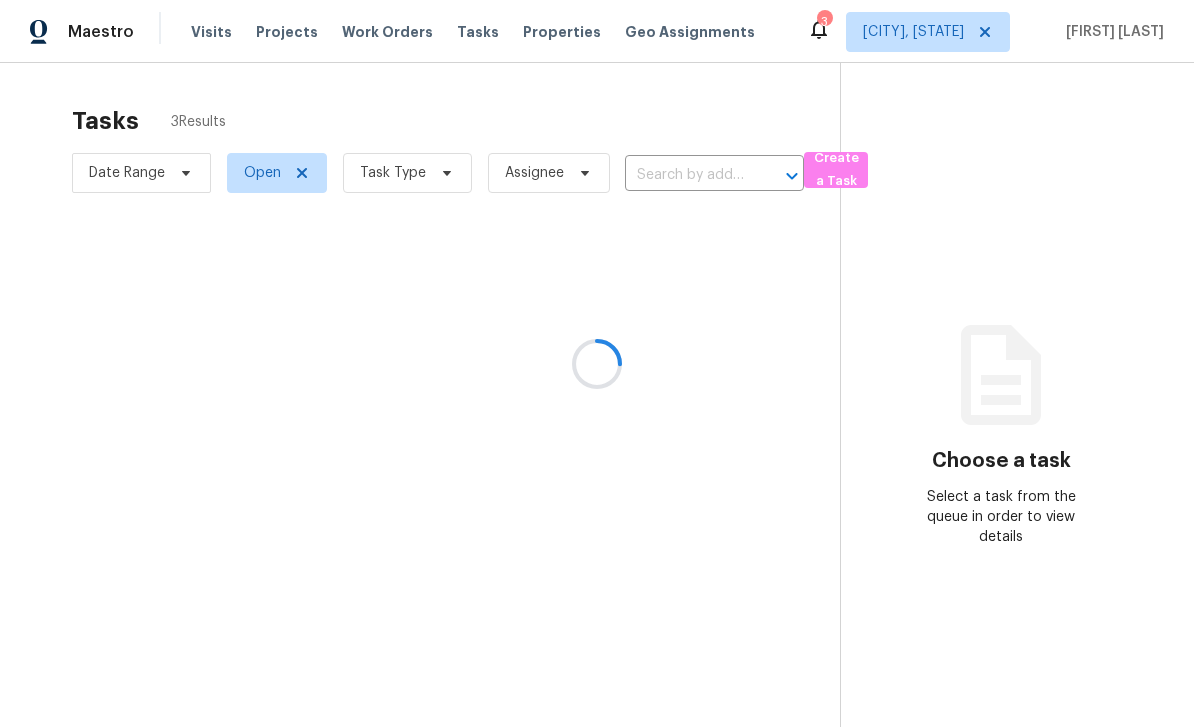 scroll, scrollTop: 0, scrollLeft: 0, axis: both 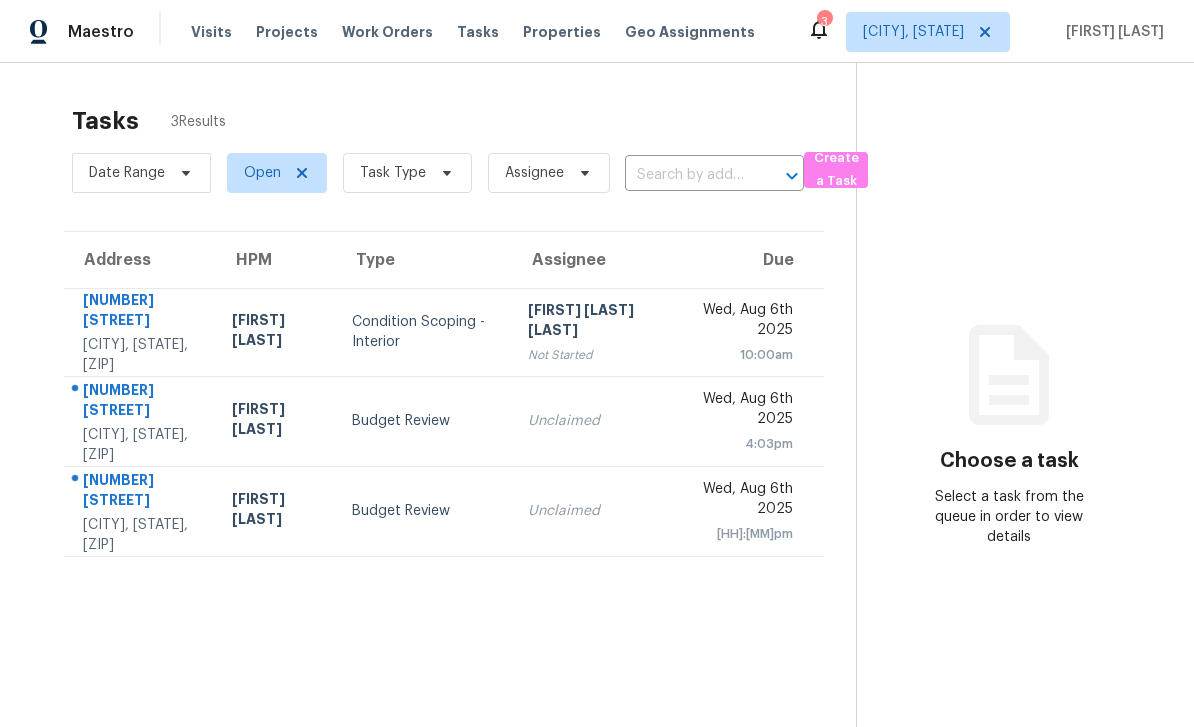 click on "[NUMBER] [STREET]" at bounding box center [141, 492] 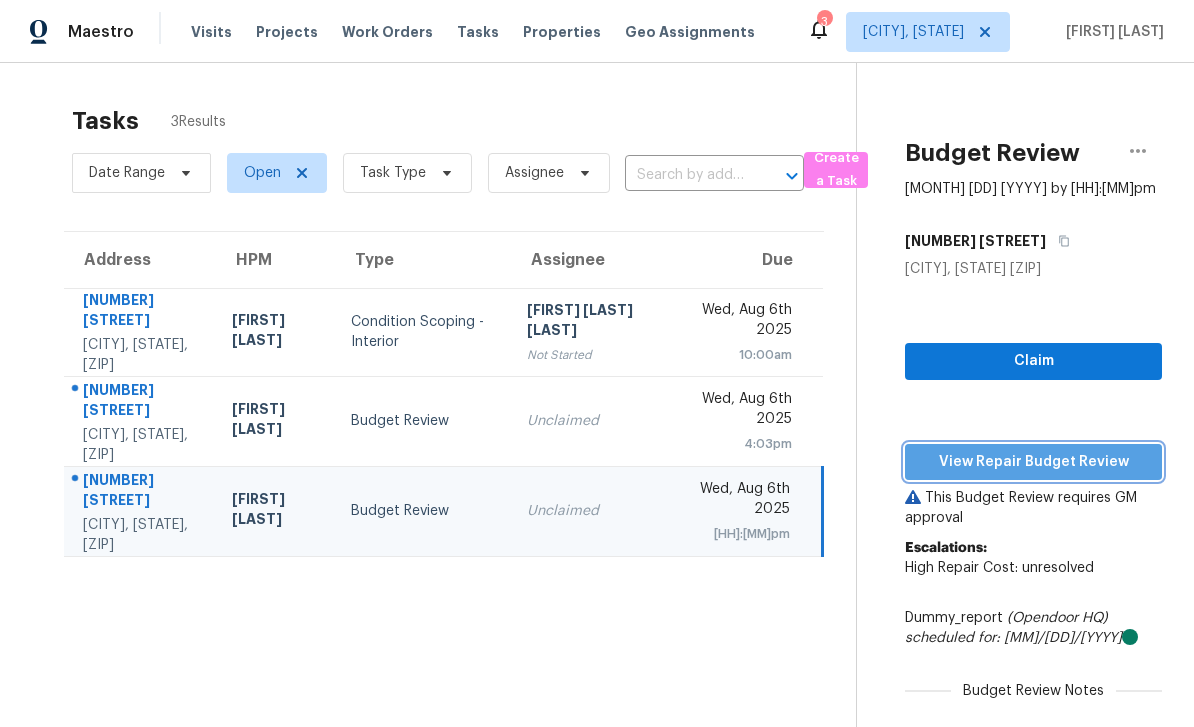 click on "View Repair Budget Review" at bounding box center (1033, 462) 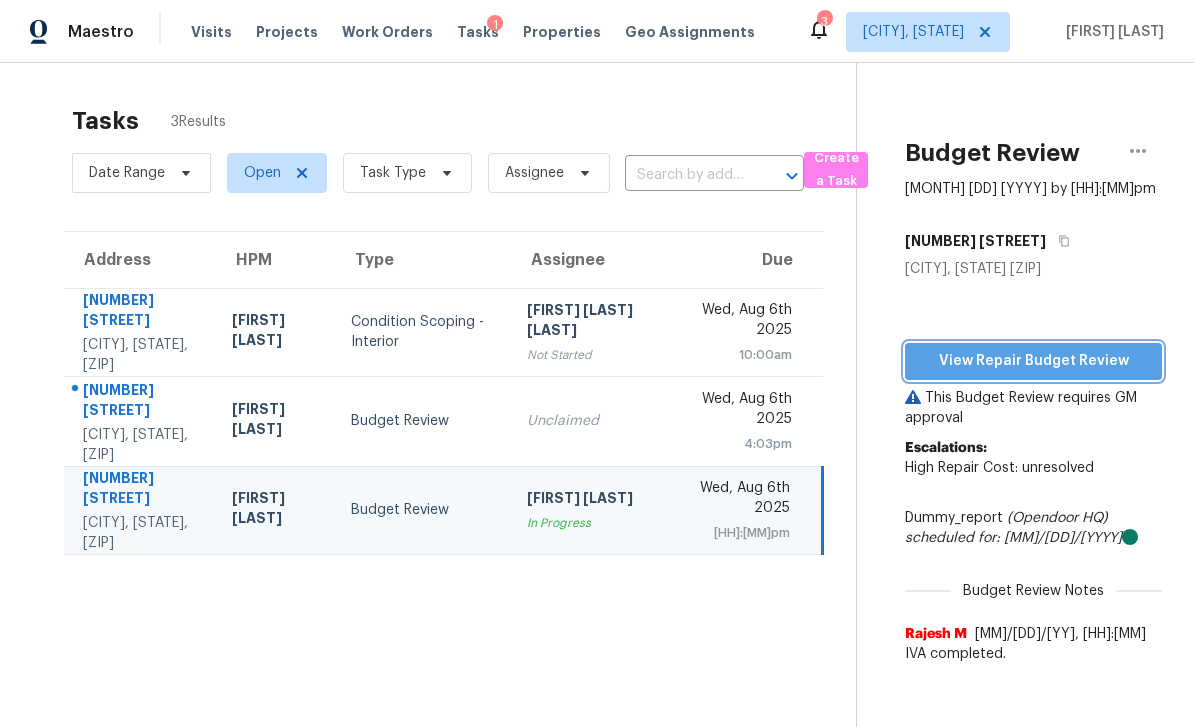 click on "View Repair Budget Review" at bounding box center [1033, 361] 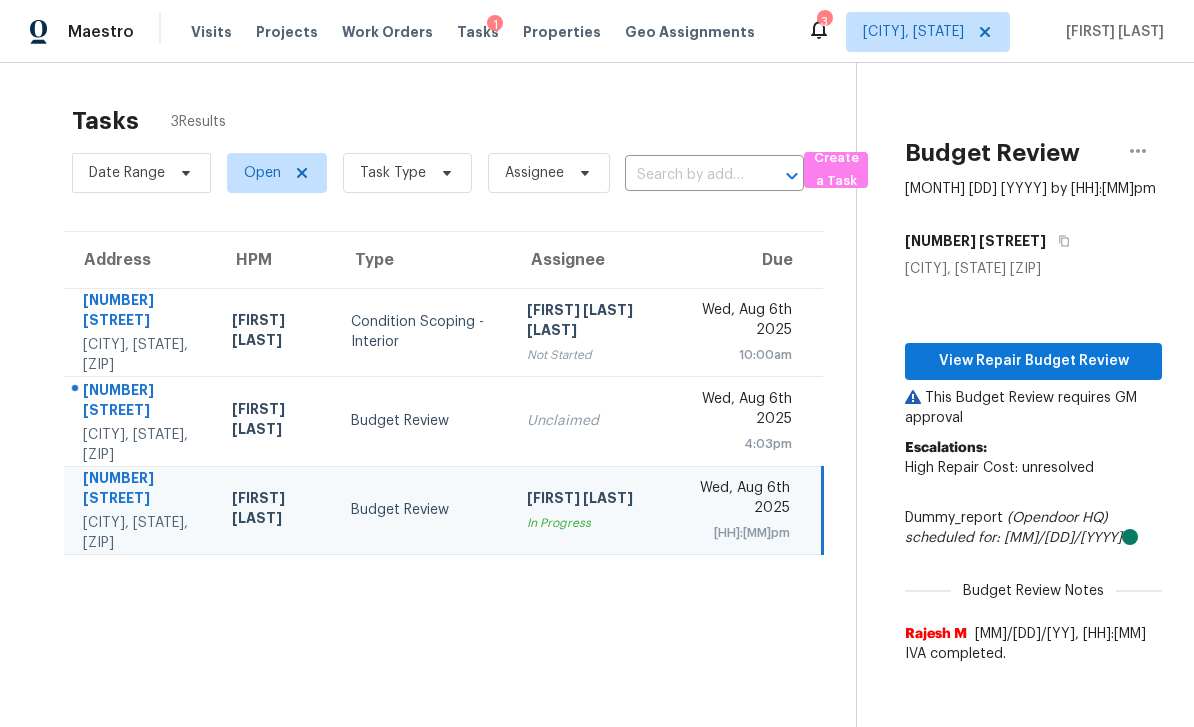click on "[NUMBER] [STREET]" at bounding box center [141, 402] 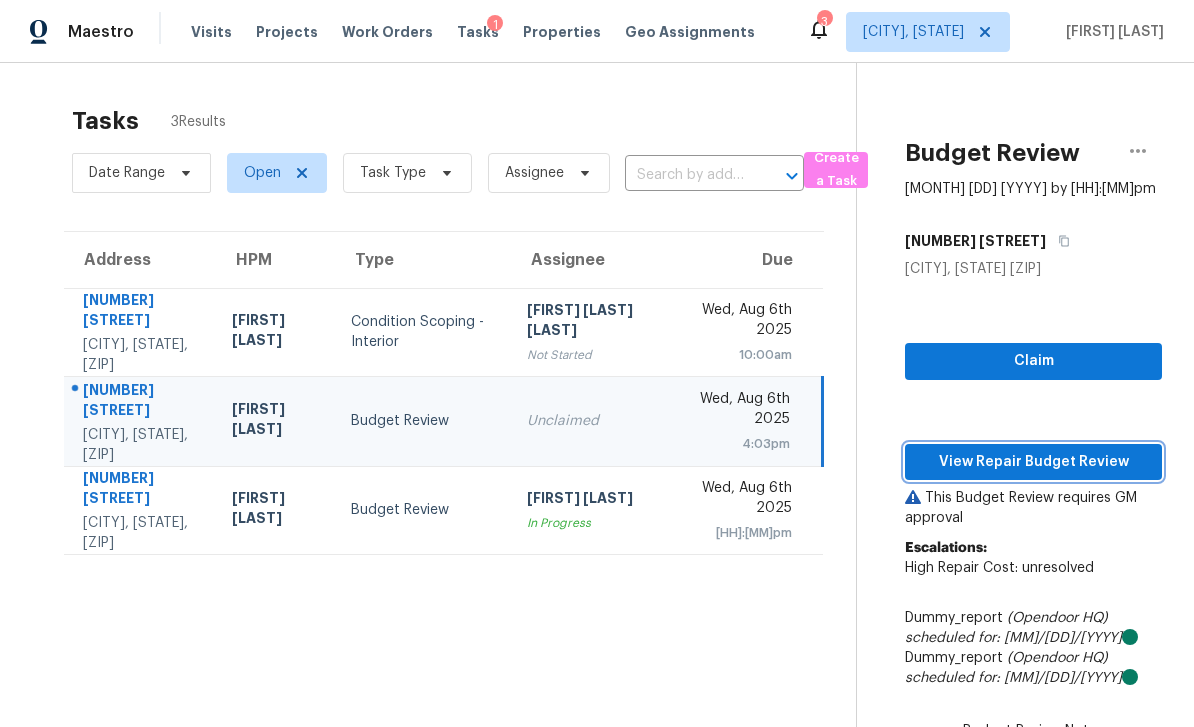 click on "View Repair Budget Review" at bounding box center [1033, 462] 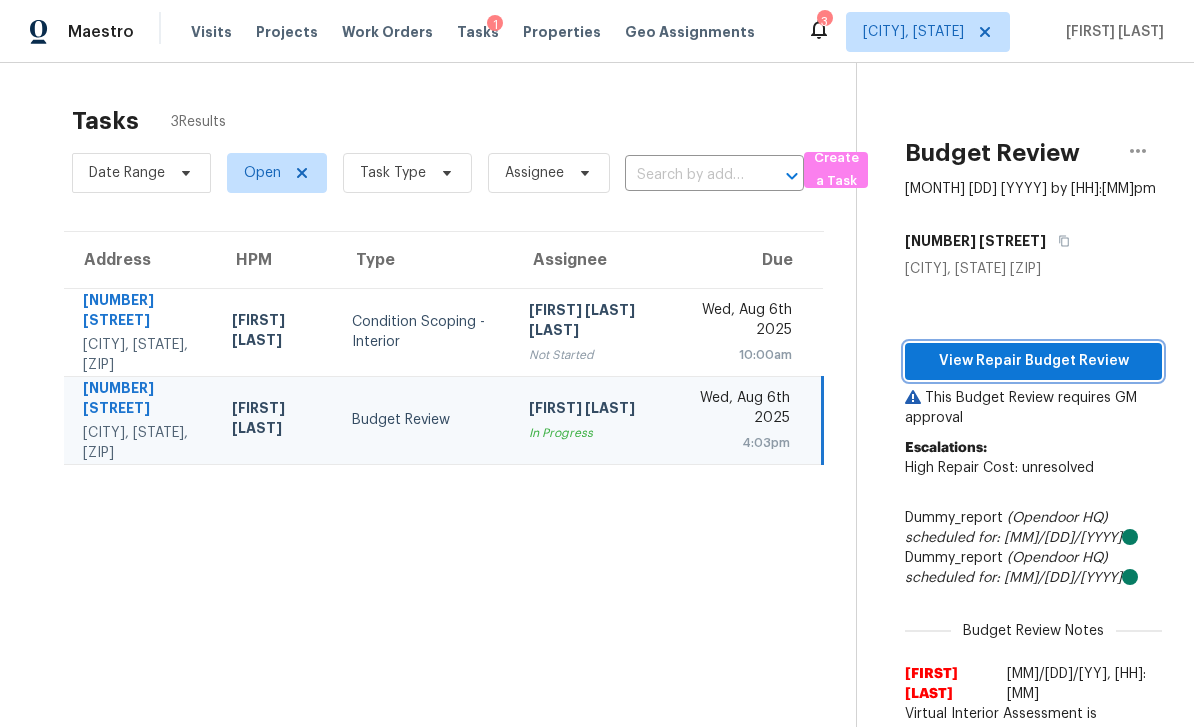 click on "View Repair Budget Review" at bounding box center (1033, 361) 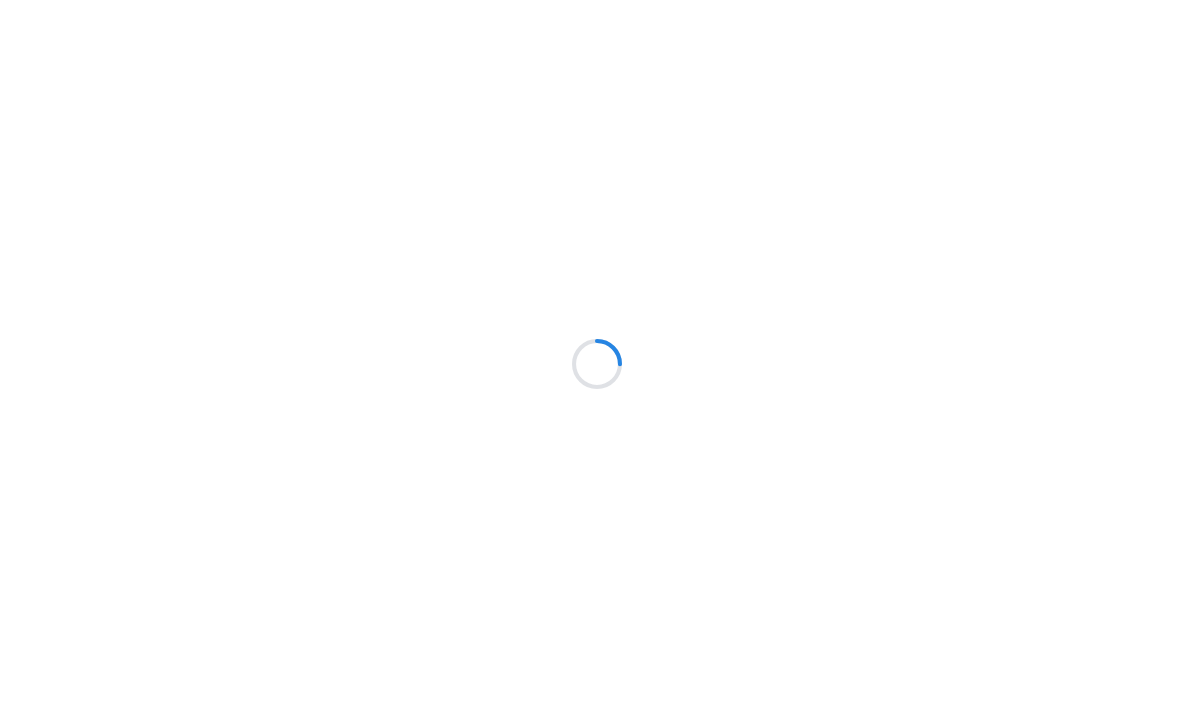 scroll, scrollTop: 0, scrollLeft: 0, axis: both 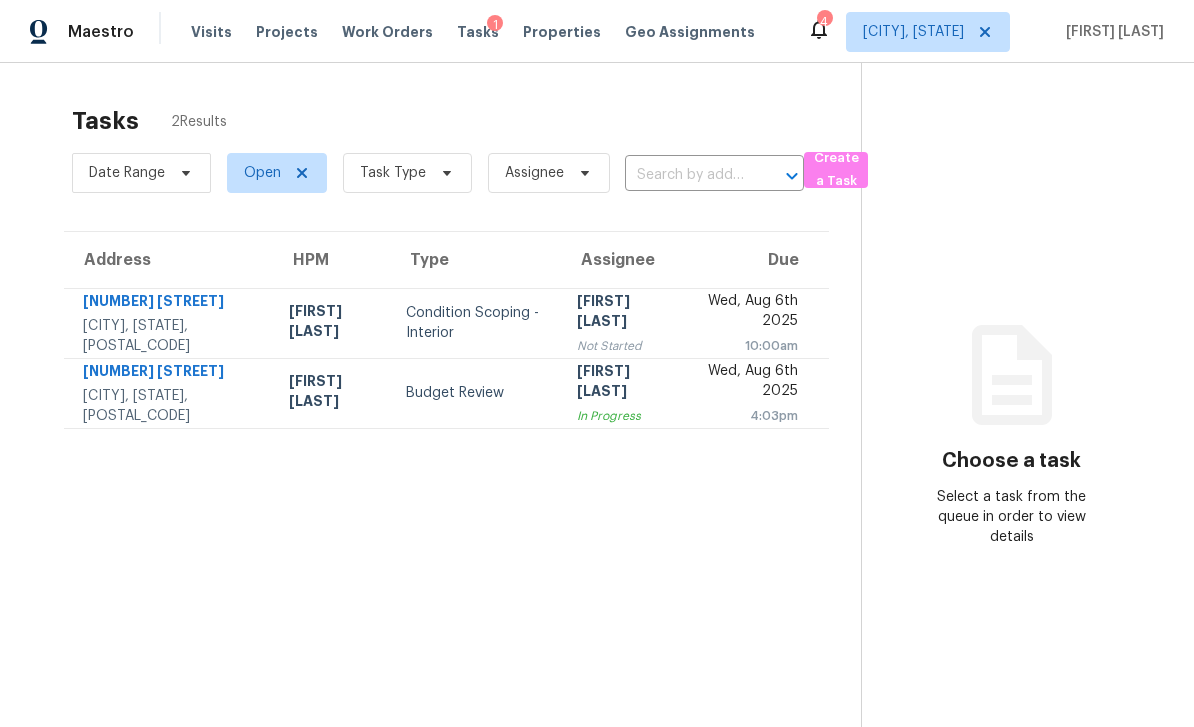click on "Wed, Aug 6th 2025" at bounding box center [747, 383] 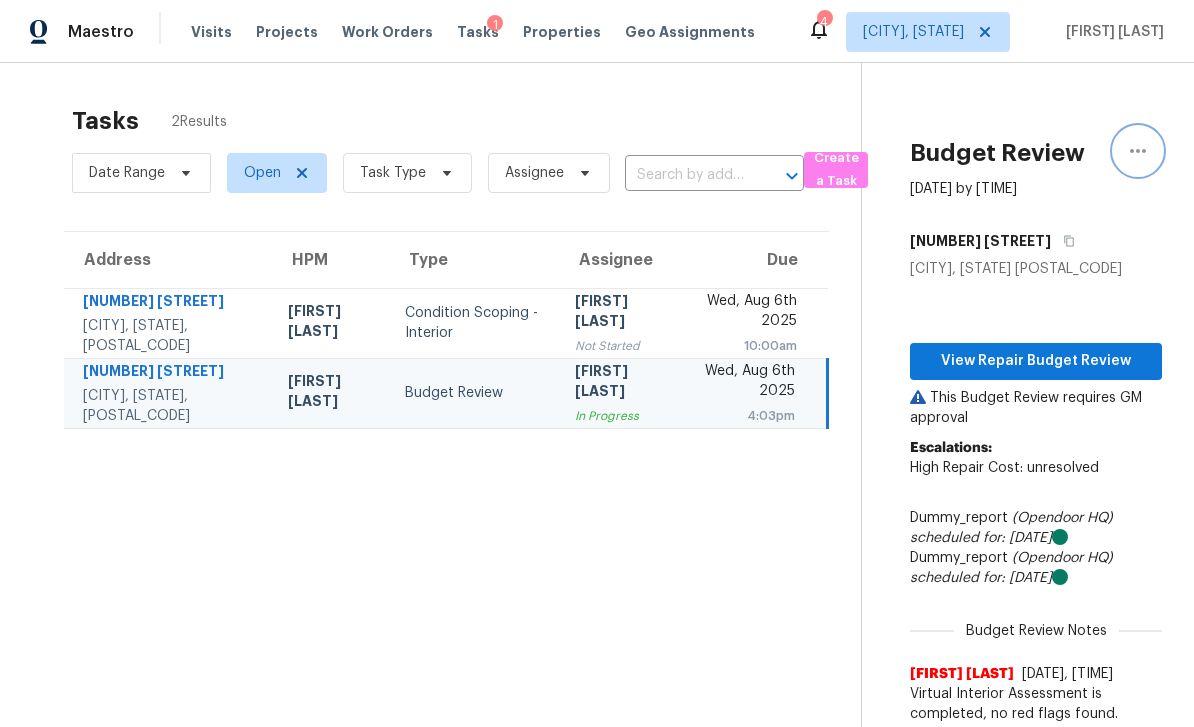 click 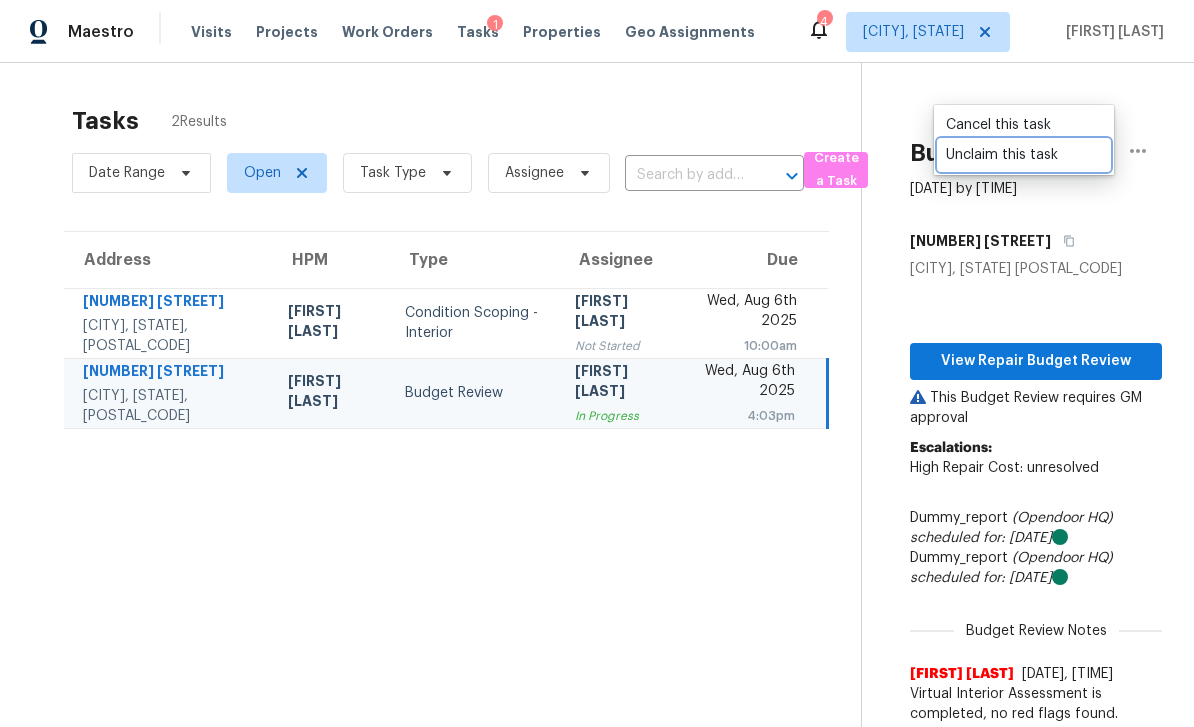 click on "Unclaim this task" at bounding box center (1024, 155) 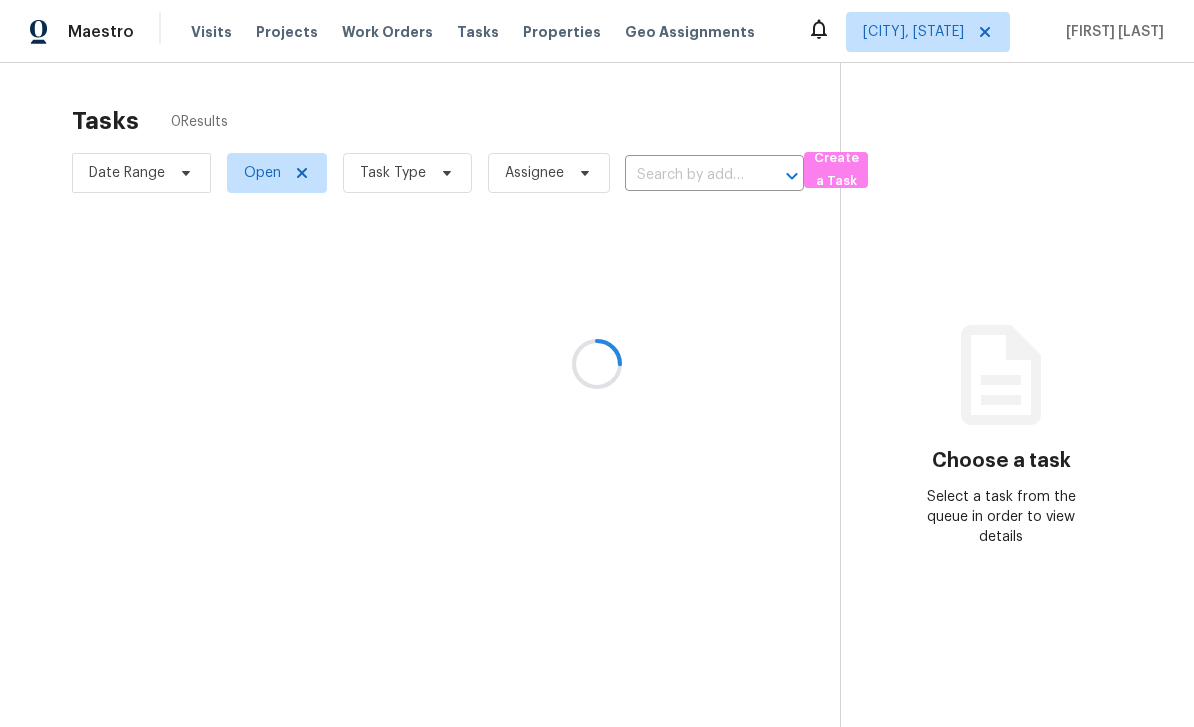 scroll, scrollTop: 0, scrollLeft: 0, axis: both 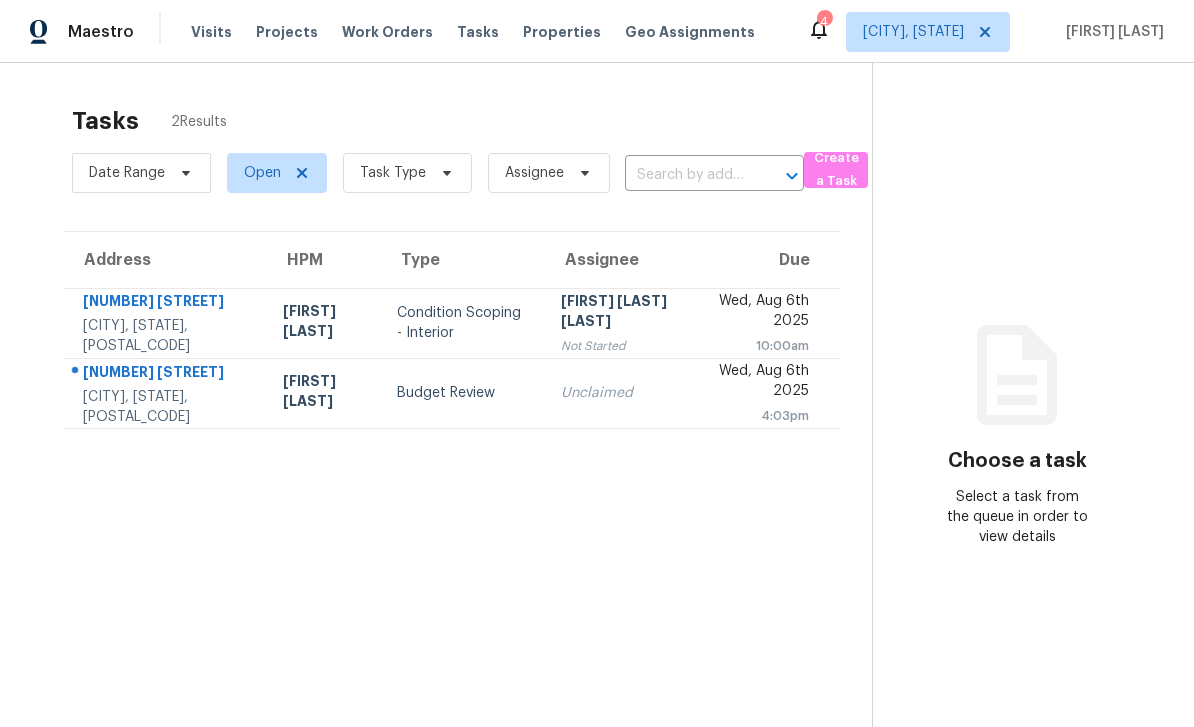 click on "Work Orders" at bounding box center [387, 32] 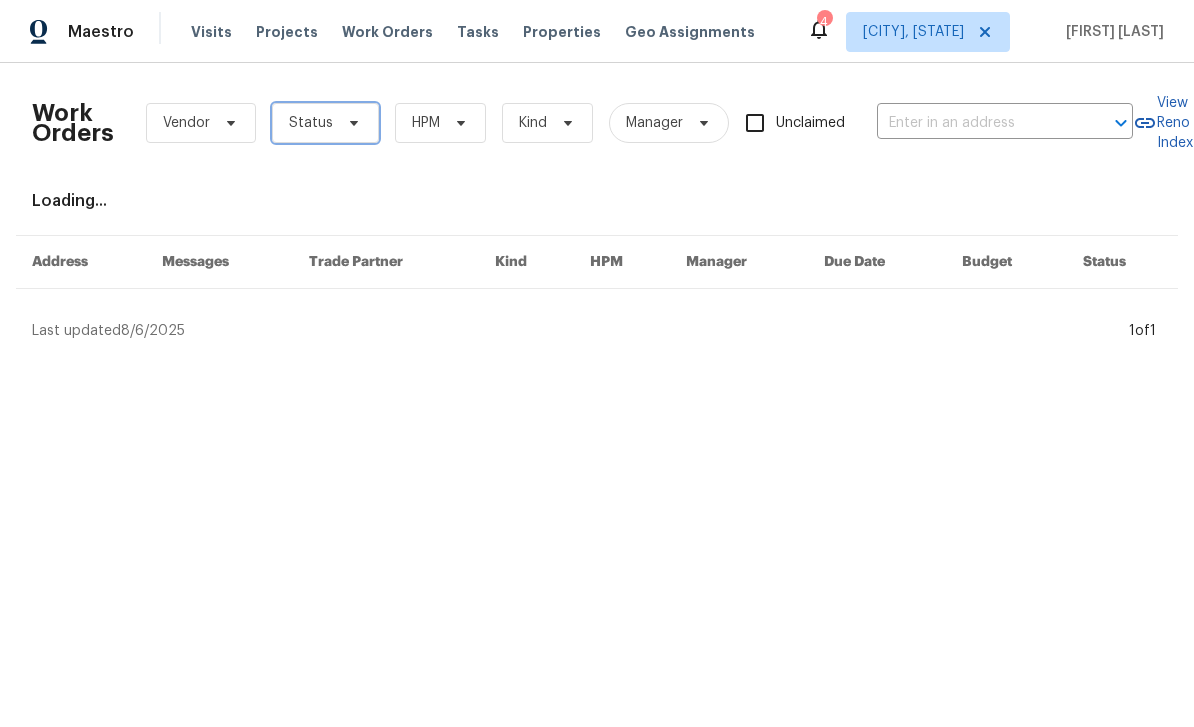 click on "Status" at bounding box center (325, 123) 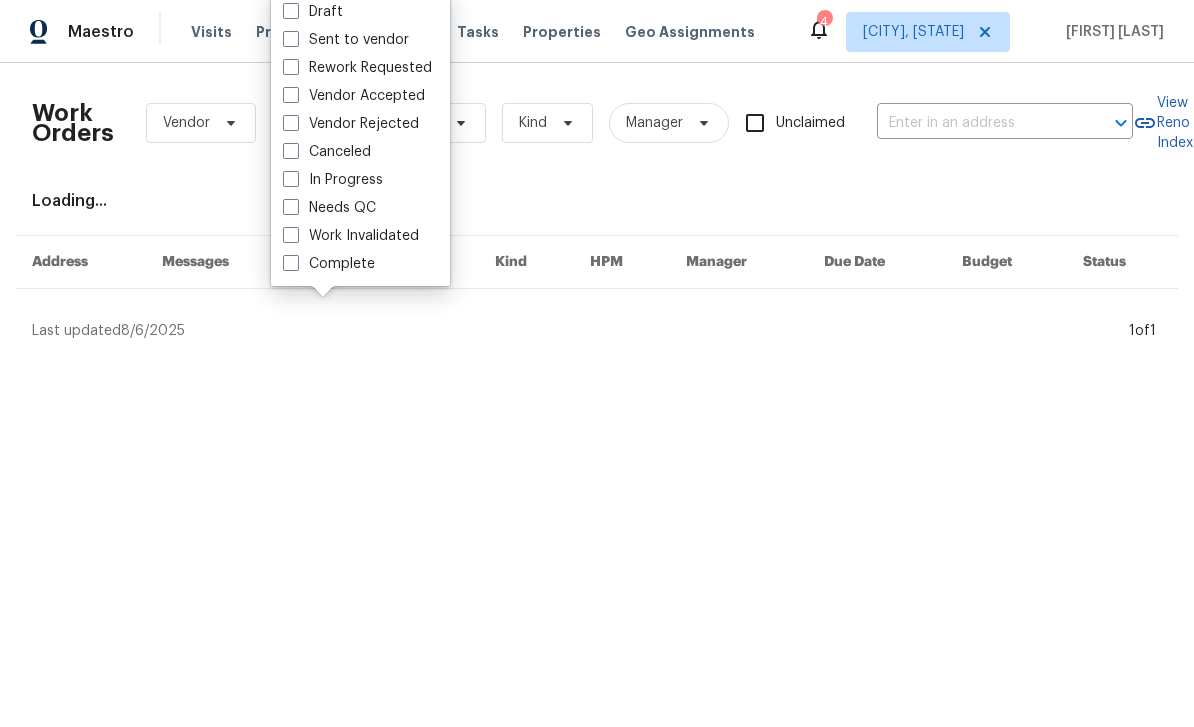 click on "Needs QC" at bounding box center (329, 208) 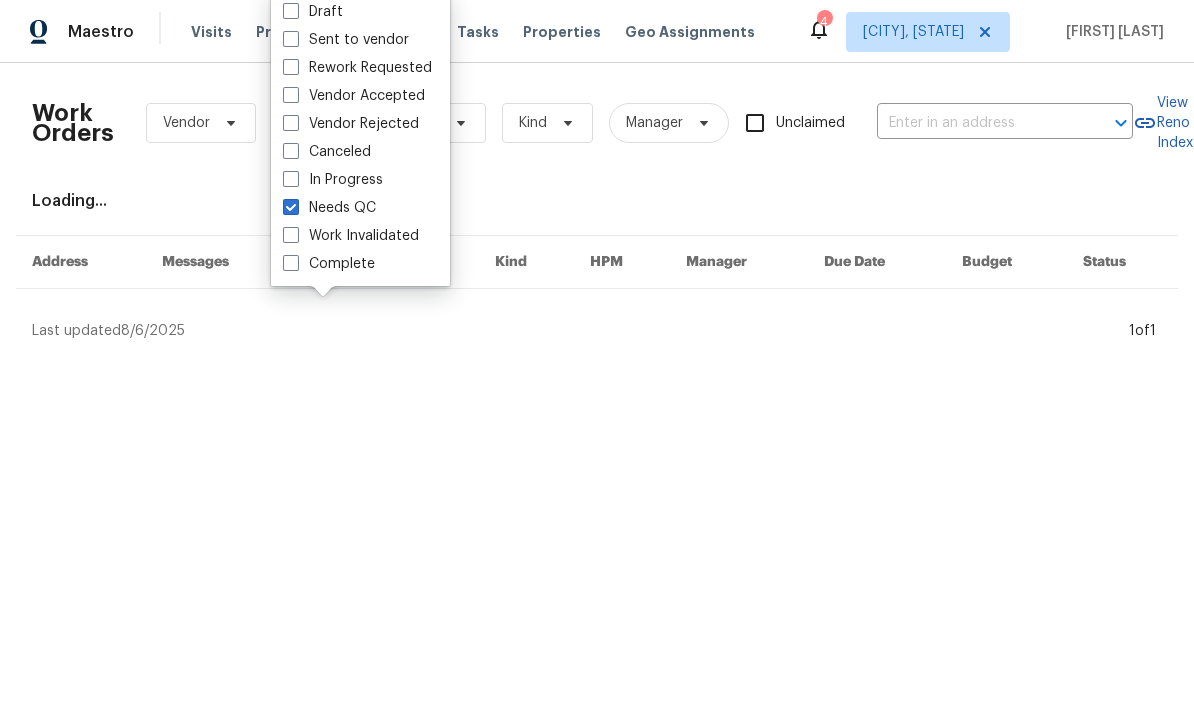 checkbox on "true" 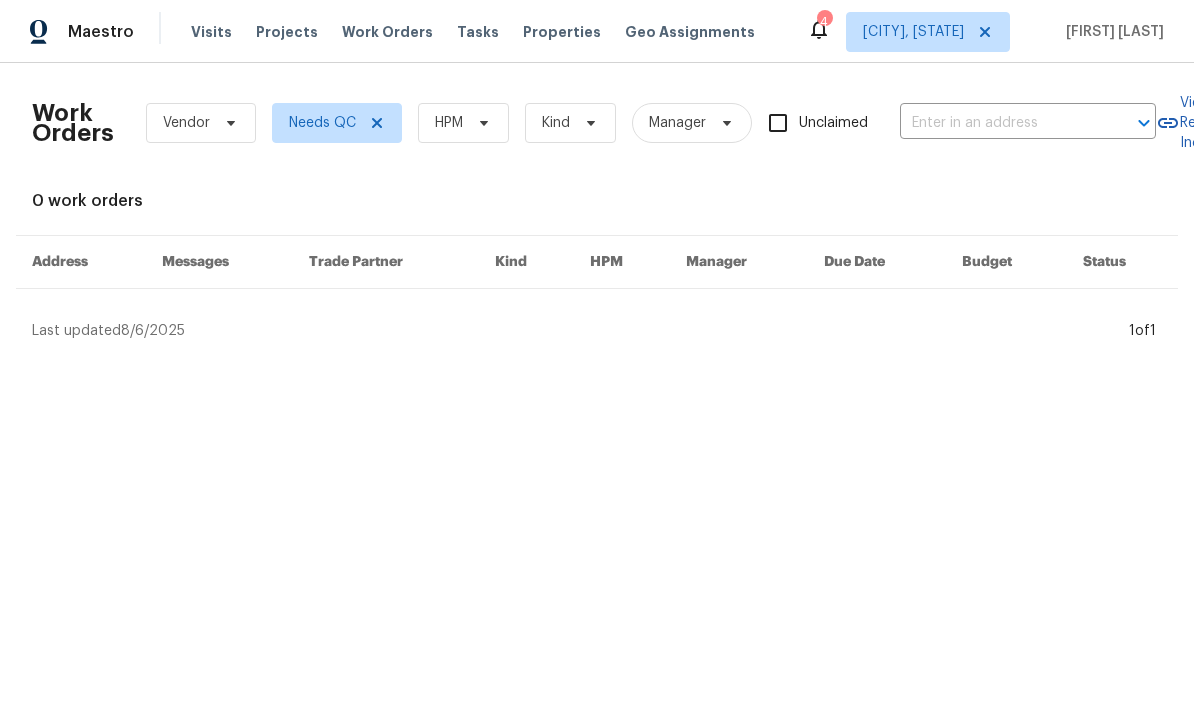 click on "Visits" at bounding box center [211, 32] 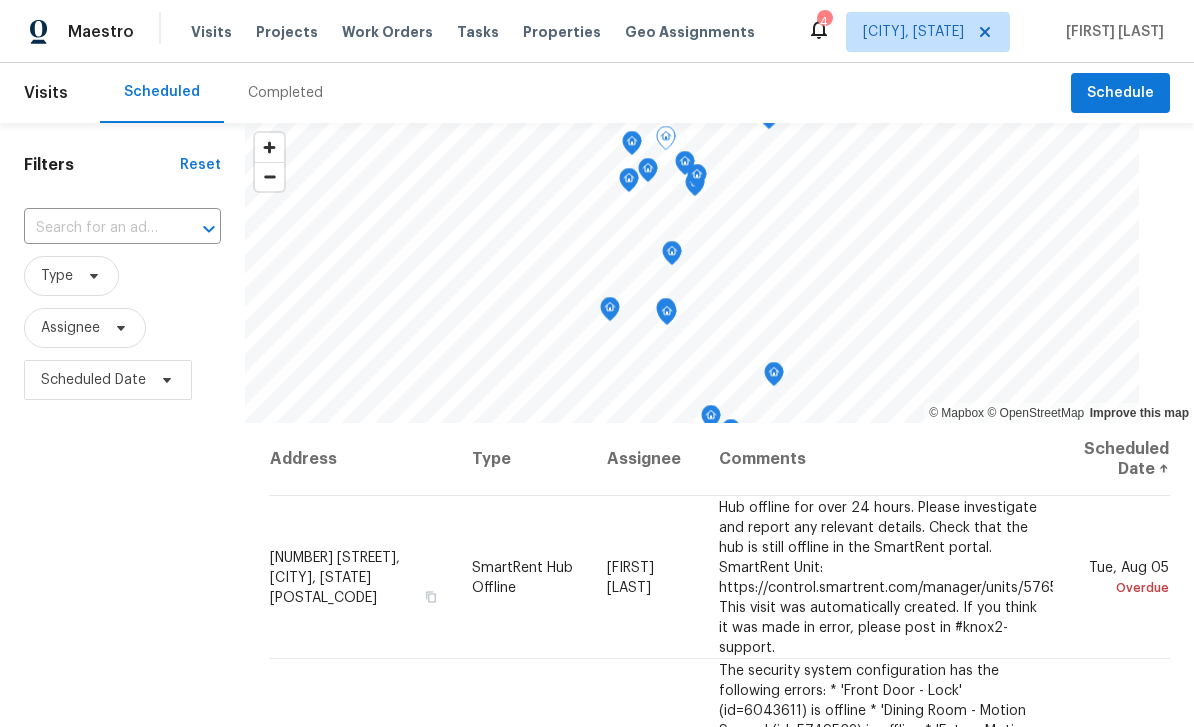click 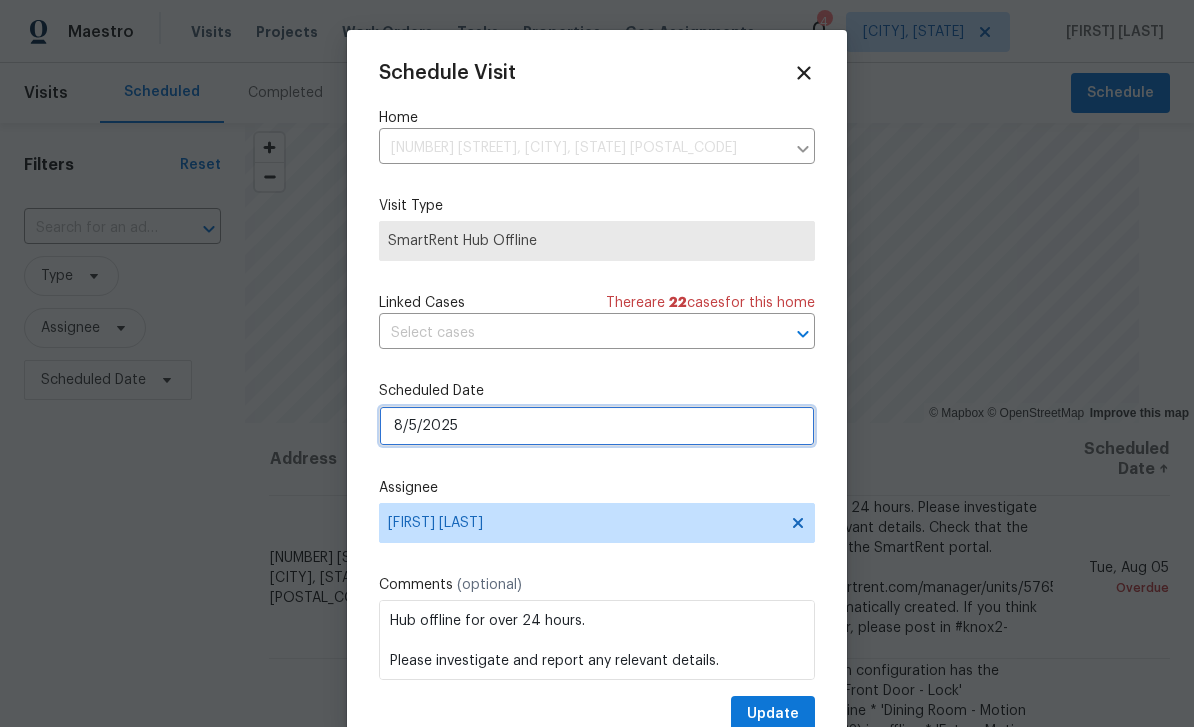 click on "8/5/2025" at bounding box center (597, 426) 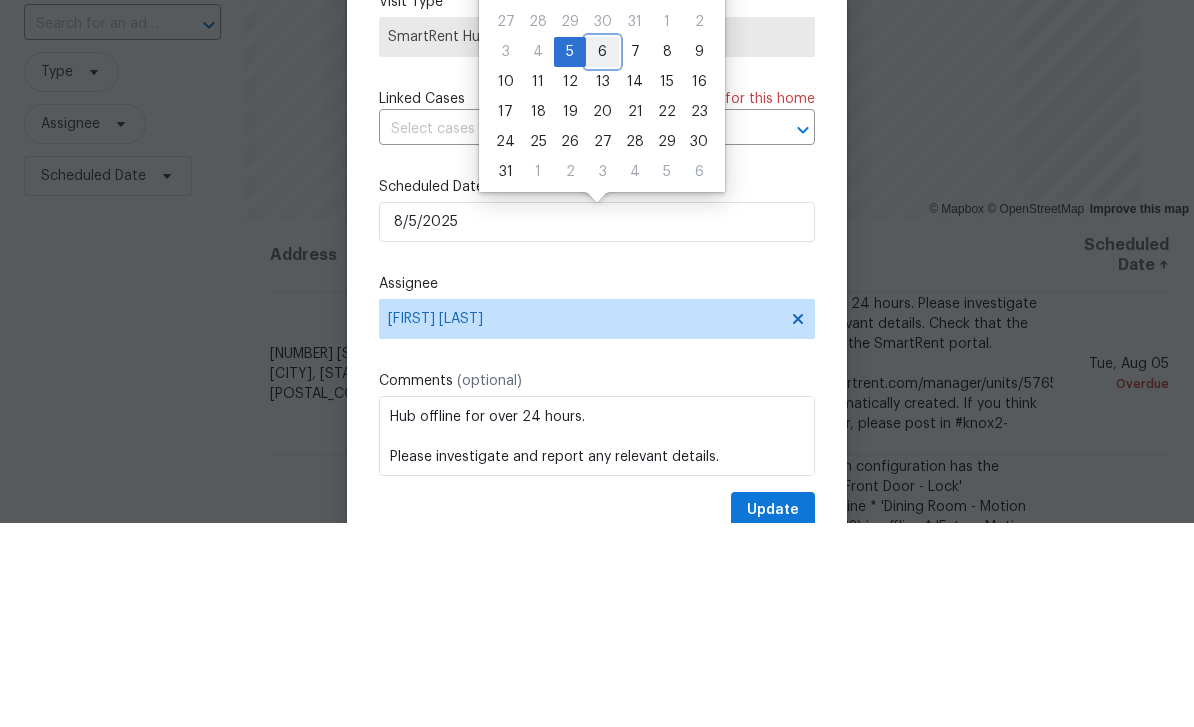 click on "6" at bounding box center [602, 256] 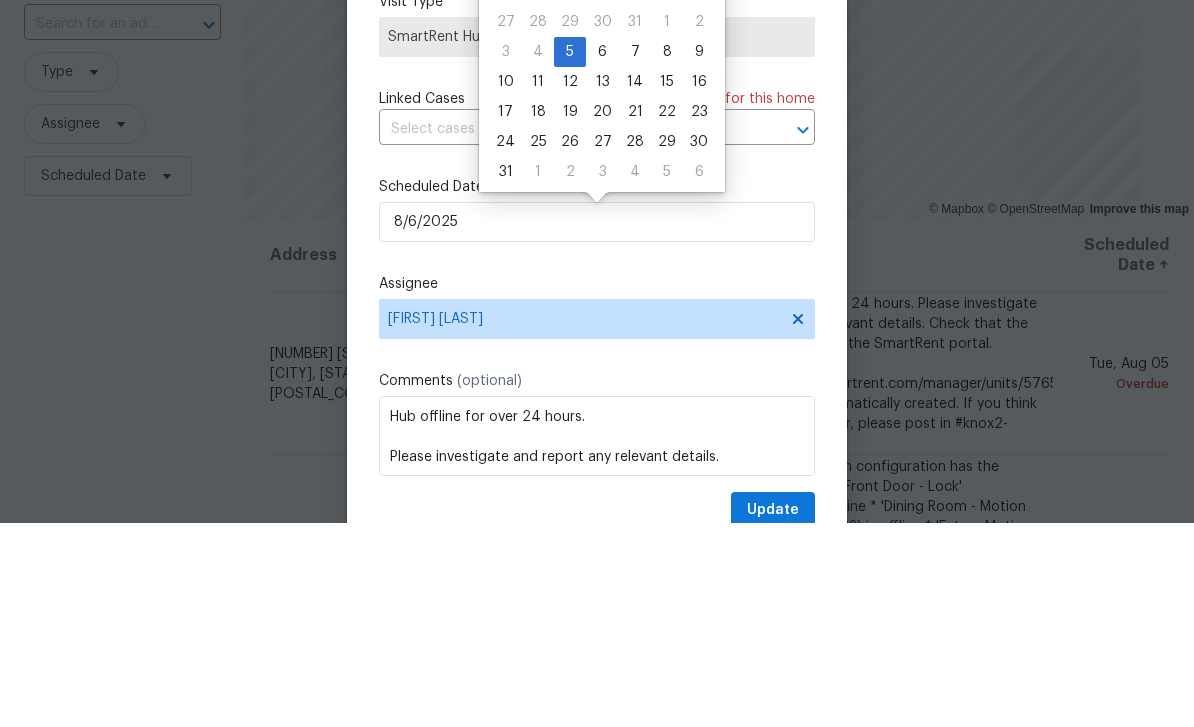 scroll, scrollTop: 64, scrollLeft: 0, axis: vertical 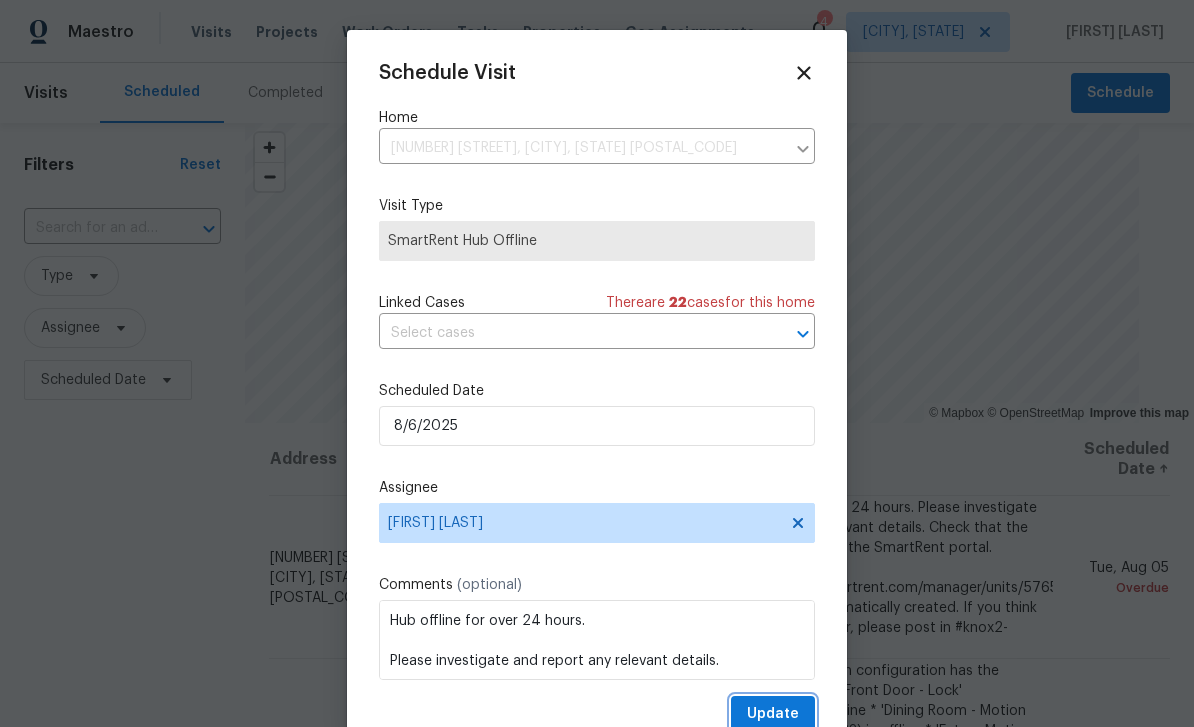 click on "Update" at bounding box center [773, 714] 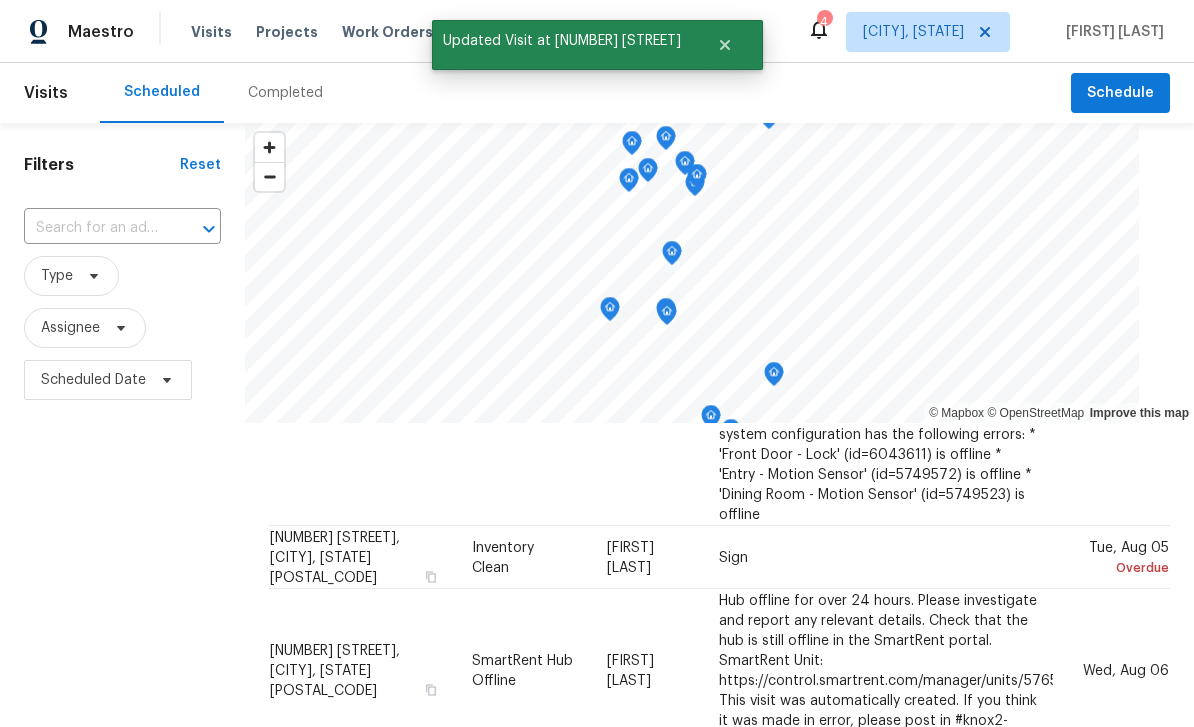scroll, scrollTop: 302, scrollLeft: 0, axis: vertical 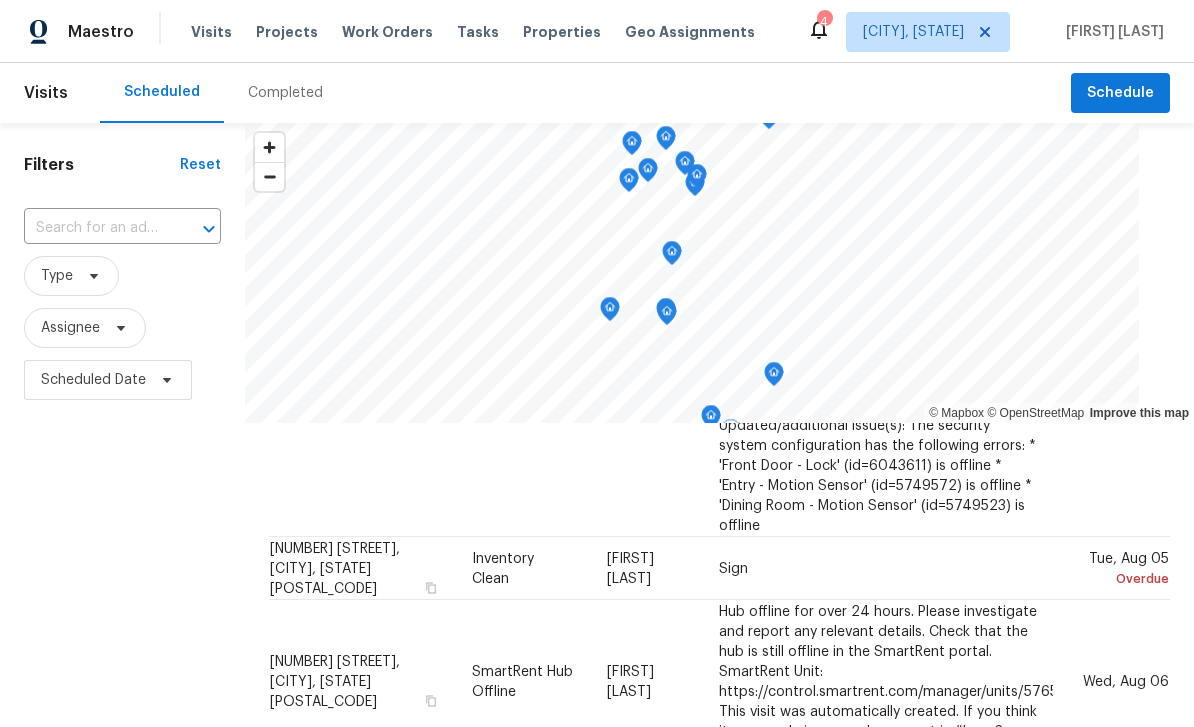 click 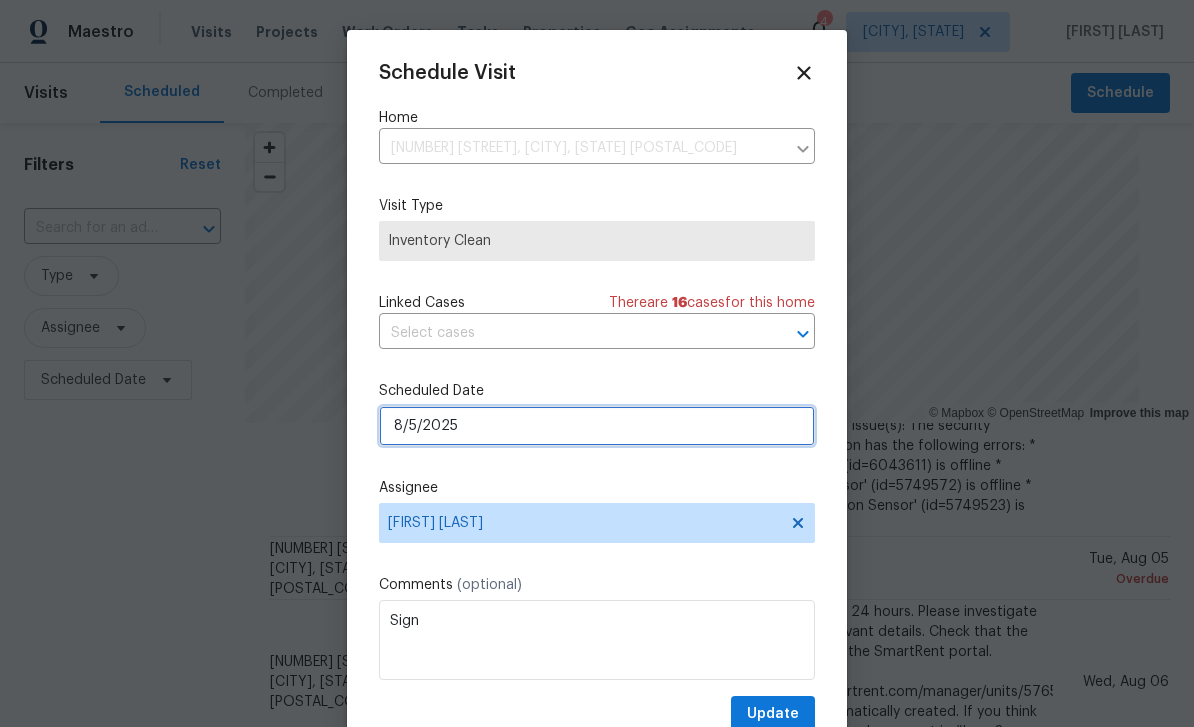 click on "8/5/2025" at bounding box center (597, 426) 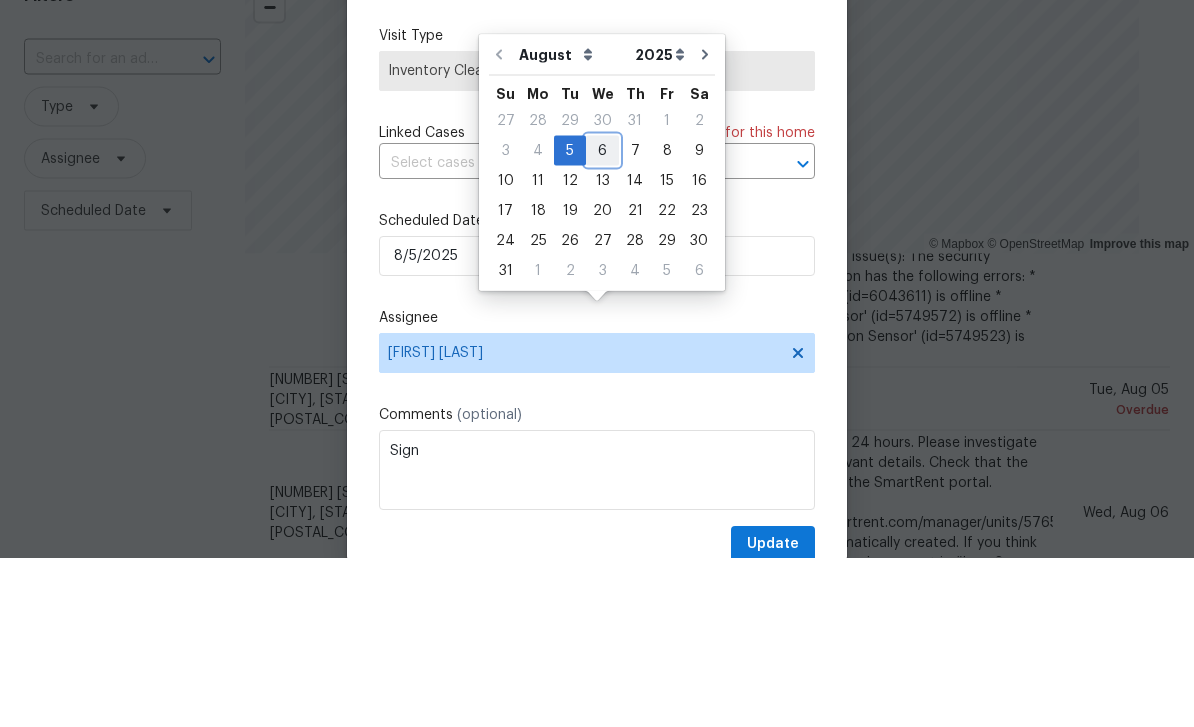 click on "6" at bounding box center (602, 320) 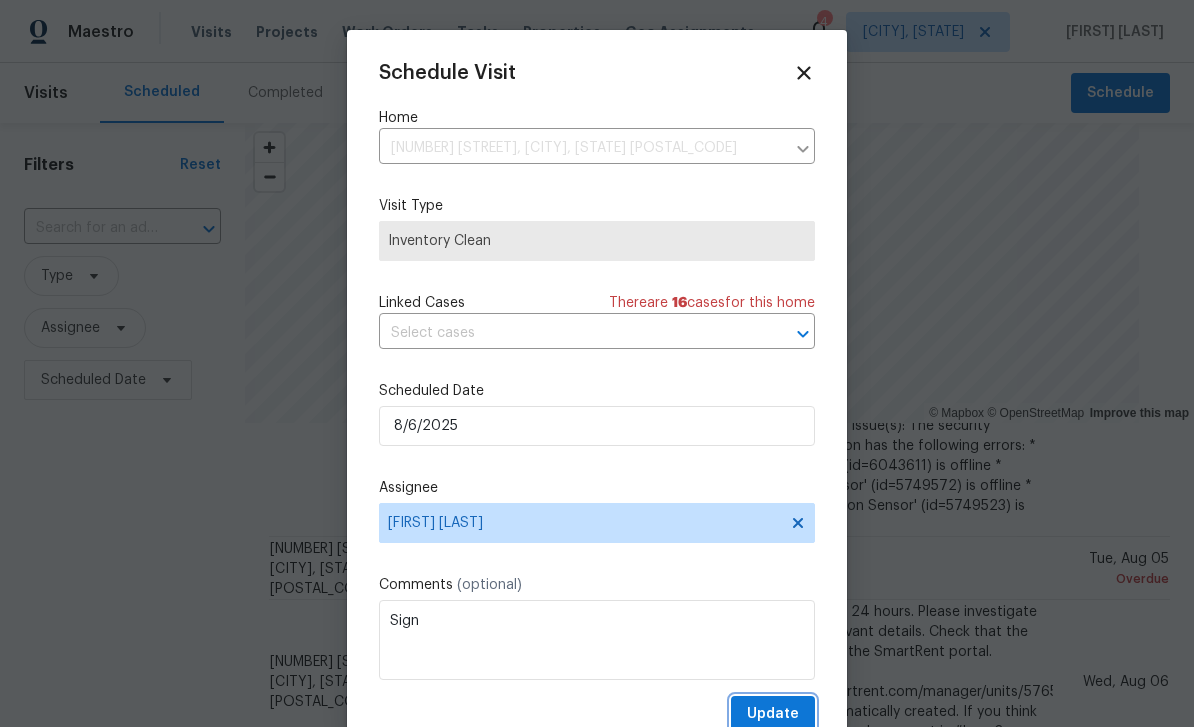 click on "Update" at bounding box center [773, 714] 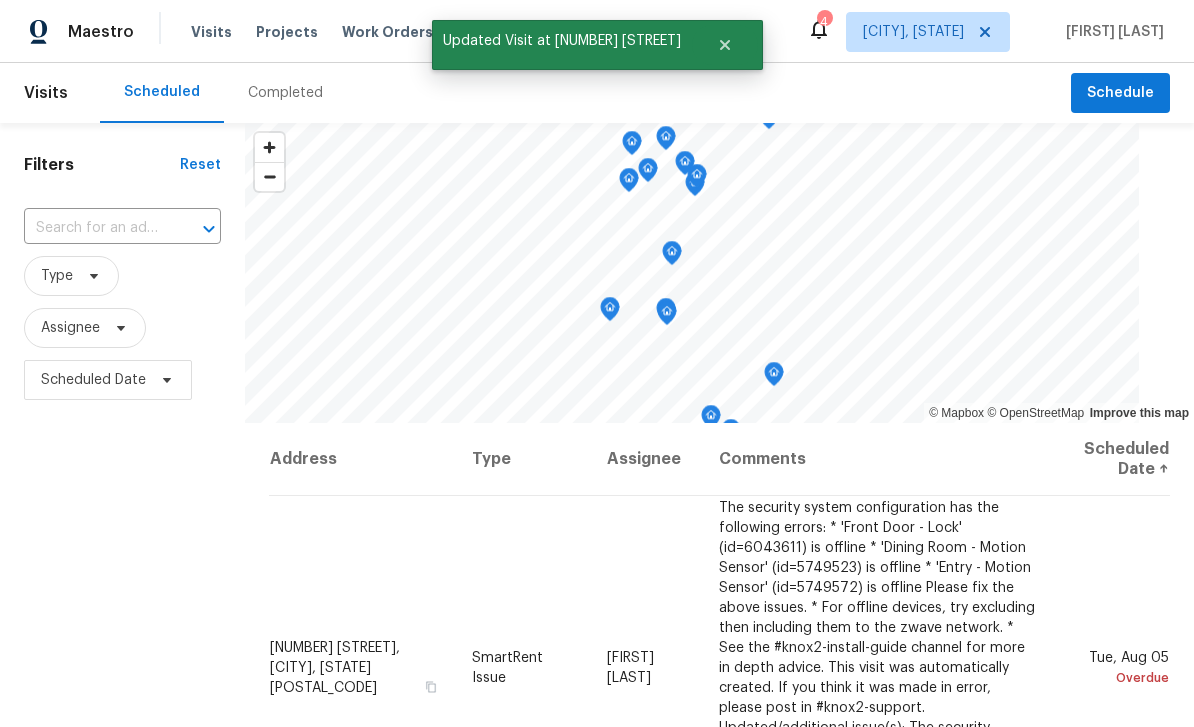 scroll, scrollTop: 0, scrollLeft: 0, axis: both 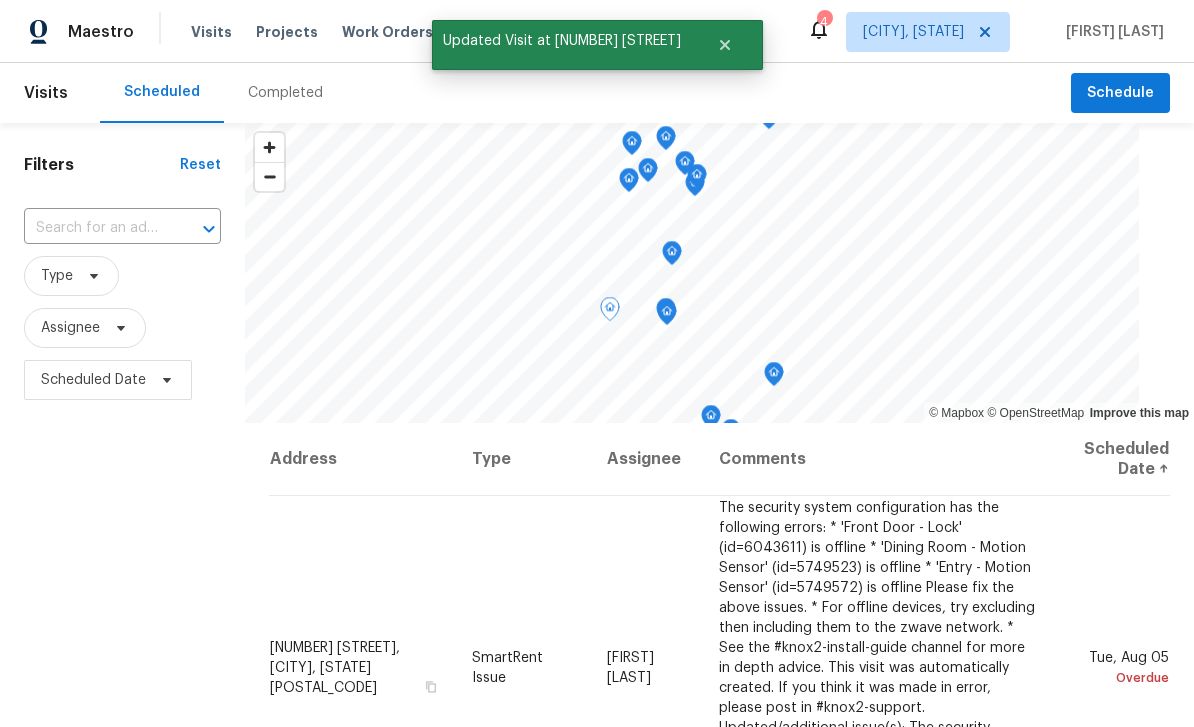 click 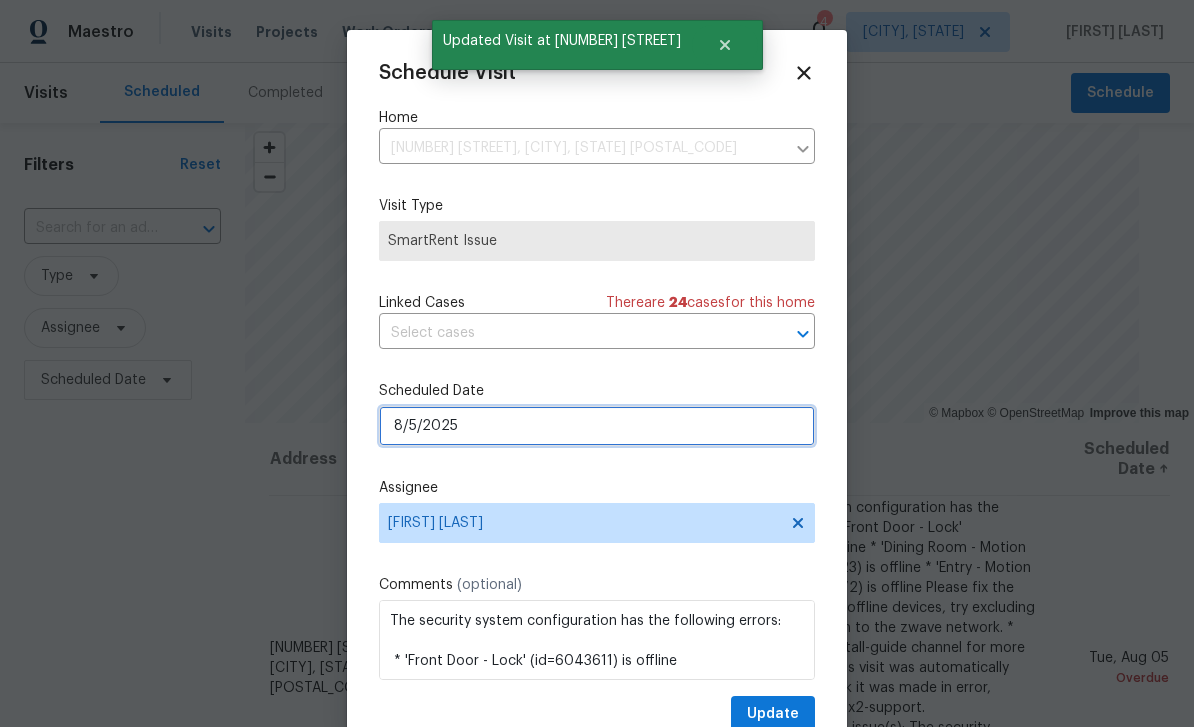 click on "8/5/2025" at bounding box center (597, 426) 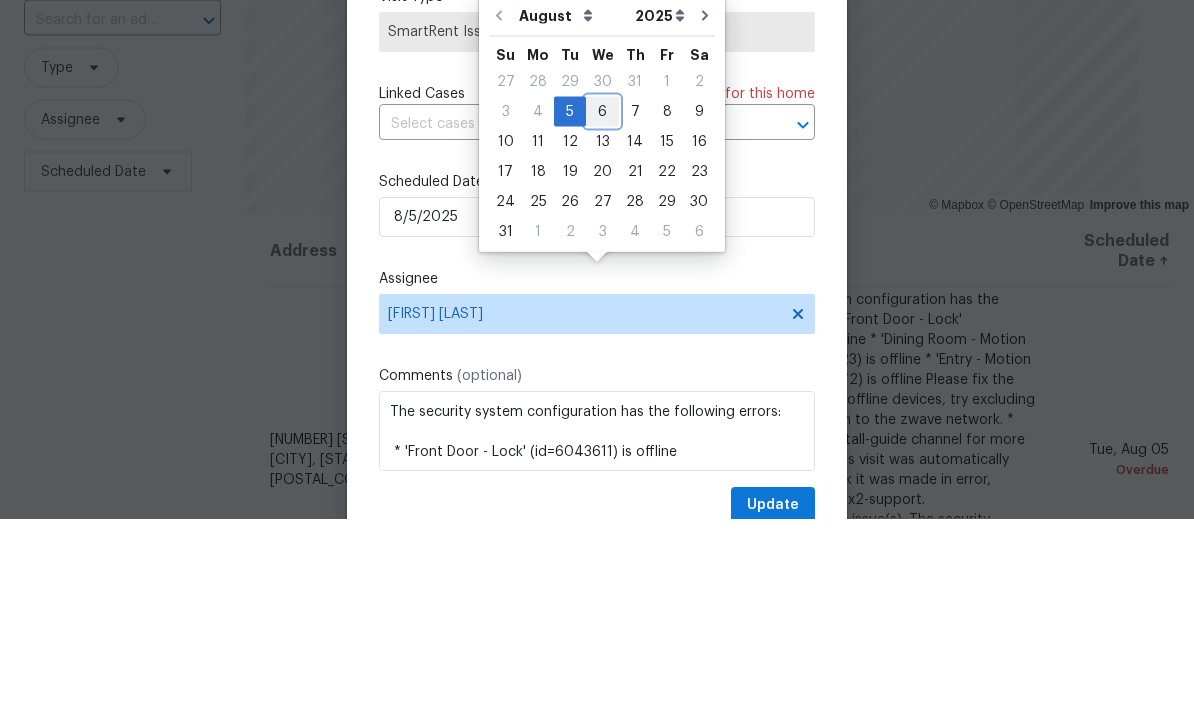 click on "6" at bounding box center (602, 320) 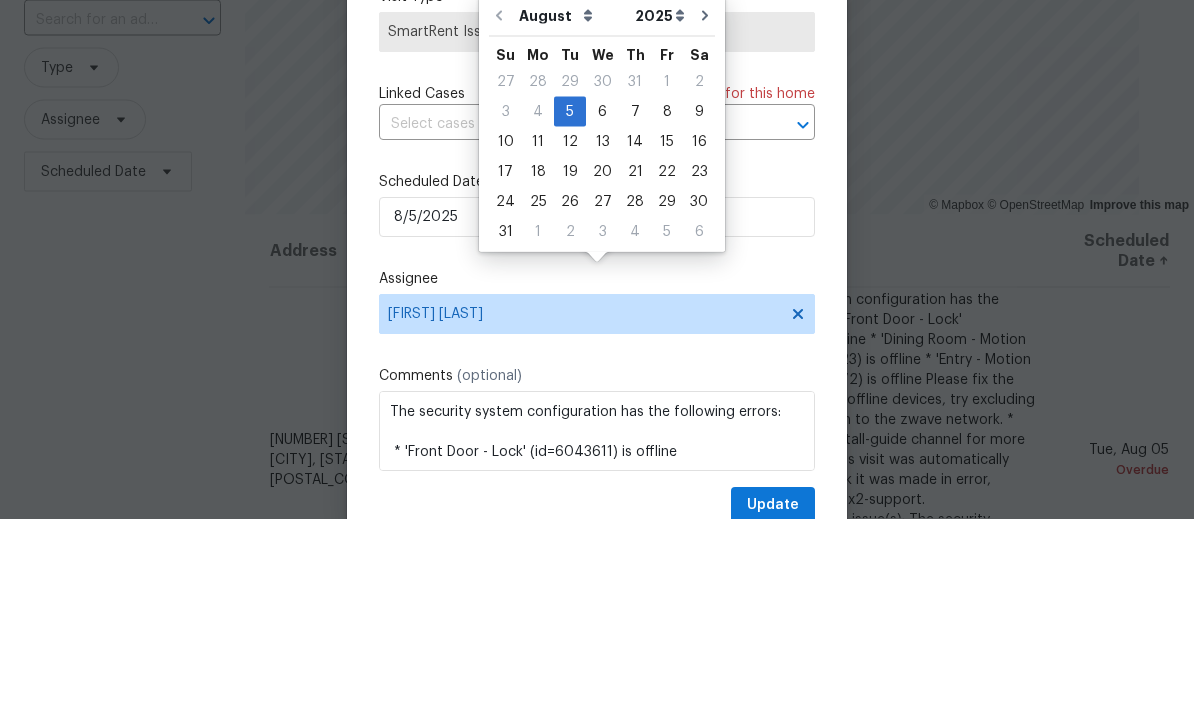 type on "8/6/2025" 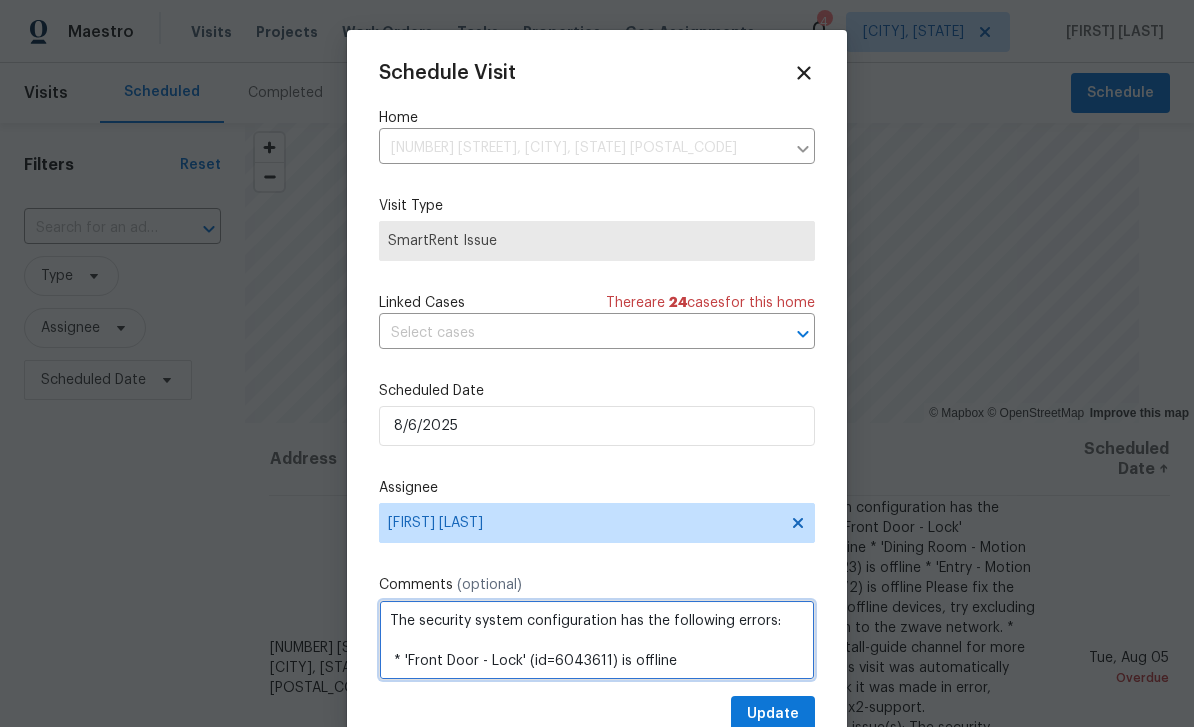 click on "The security system configuration has the following errors:
* 'Front Door - Lock' (id=6043611) is offline
* 'Dining Room - Motion Sensor' (id=5749523) is offline
* 'Entry - Motion Sensor' (id=5749572) is offline
Please fix the above issues.
* For offline devices, try excluding then including them to the zwave network.
* See the #knox2-install-guide channel for more in depth advice.
This visit was automatically created. If you think it was made in error, please post in #knox2-support.
Updated/additional issue(s):
The security system configuration has the following errors:
* 'Front Door - Lock' (id=6043611) is offline
* 'Entry - Motion Sensor' (id=5749572) is offline
* 'Dining Room - Motion Sensor' (id=5749523) is offline" at bounding box center [597, 640] 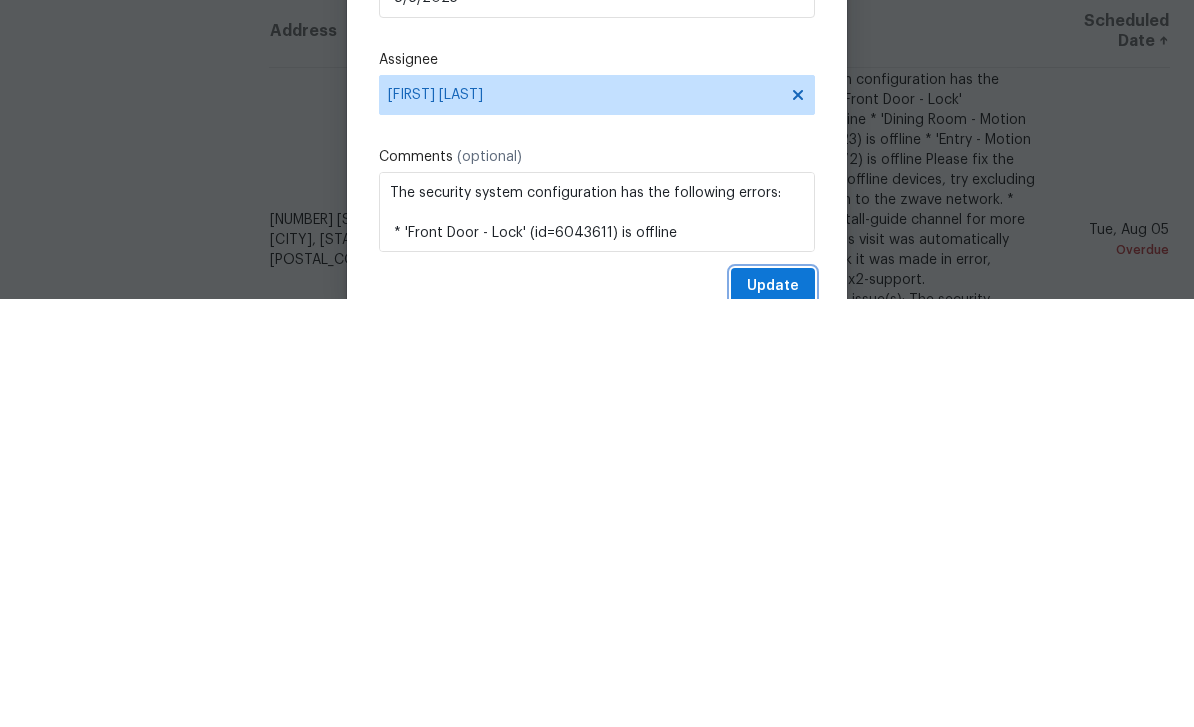 click on "Update" at bounding box center (773, 714) 